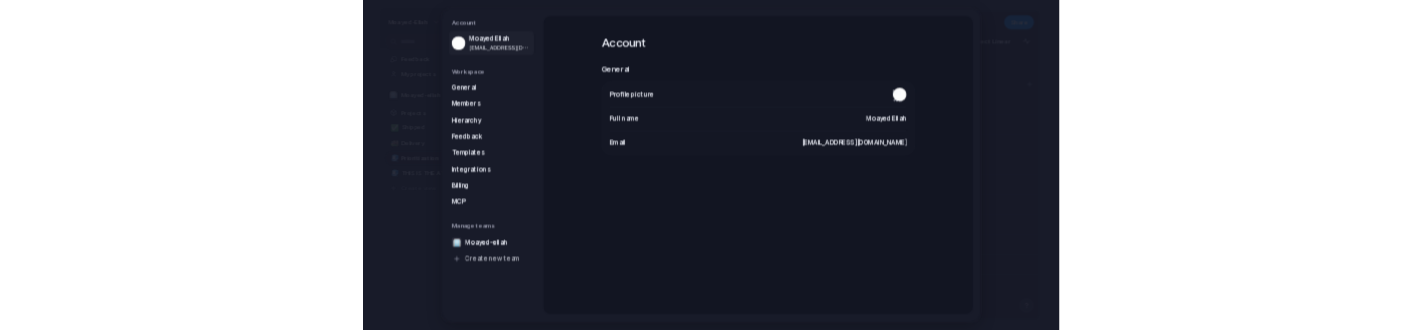 scroll, scrollTop: 0, scrollLeft: 0, axis: both 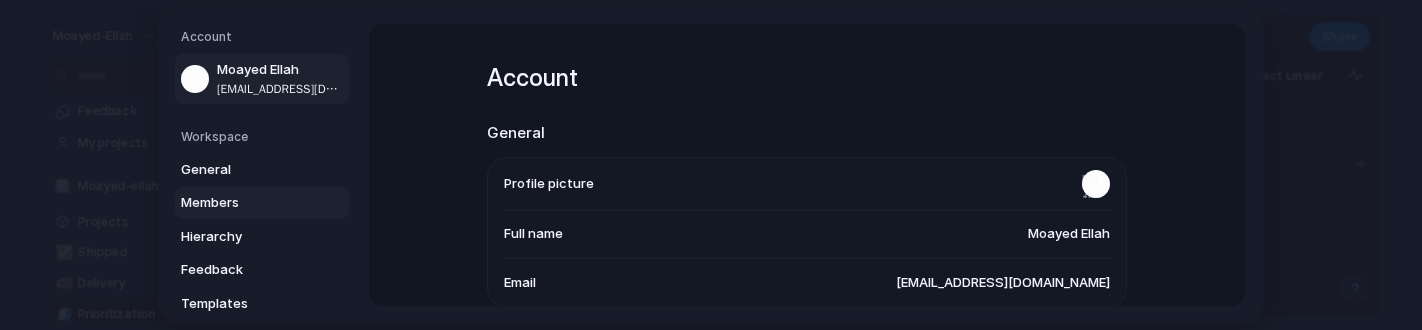 click on "Members" at bounding box center [245, 203] 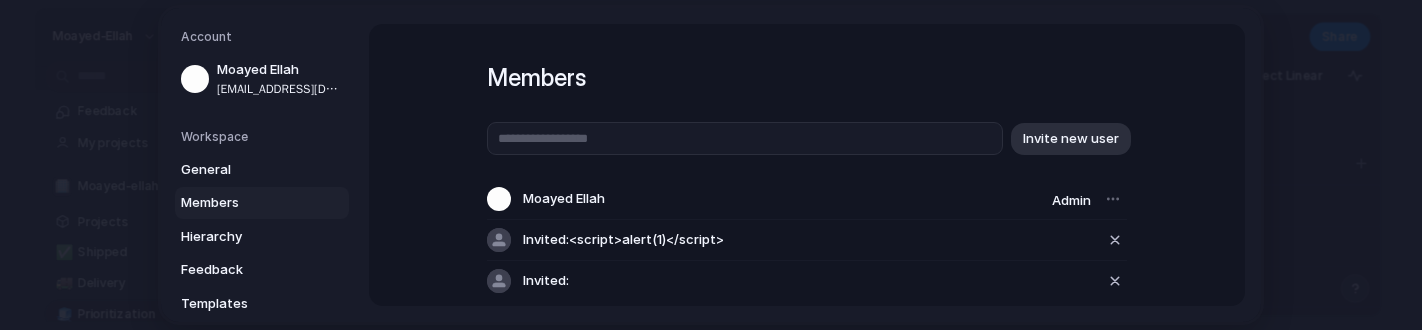 scroll, scrollTop: 67, scrollLeft: 0, axis: vertical 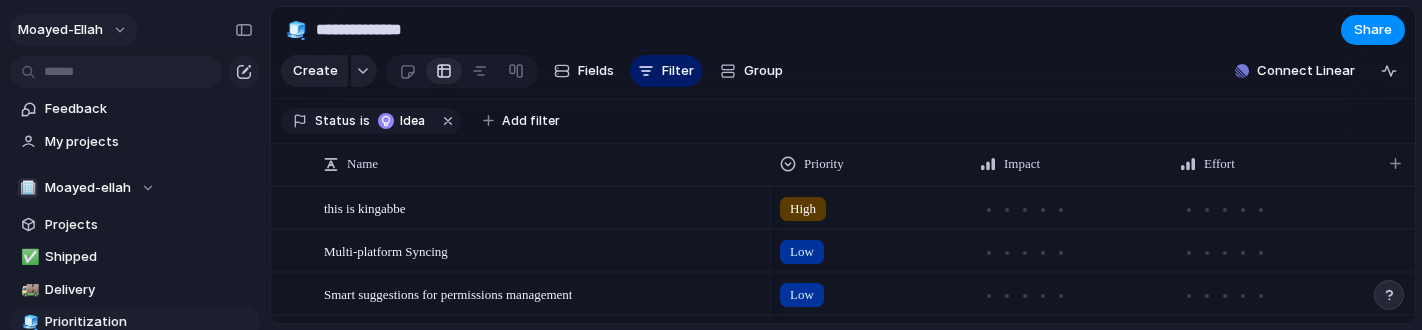 click on "moayed-ellah" at bounding box center (73, 30) 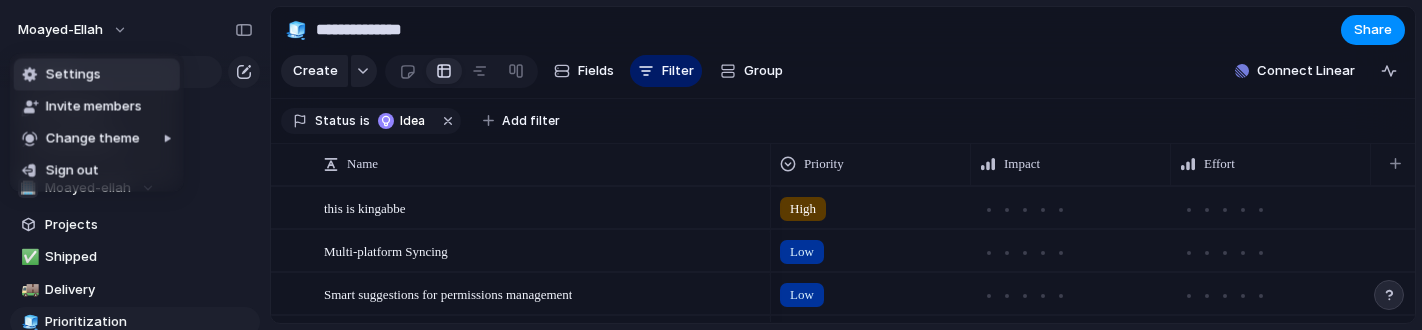 click on "Settings" at bounding box center (97, 75) 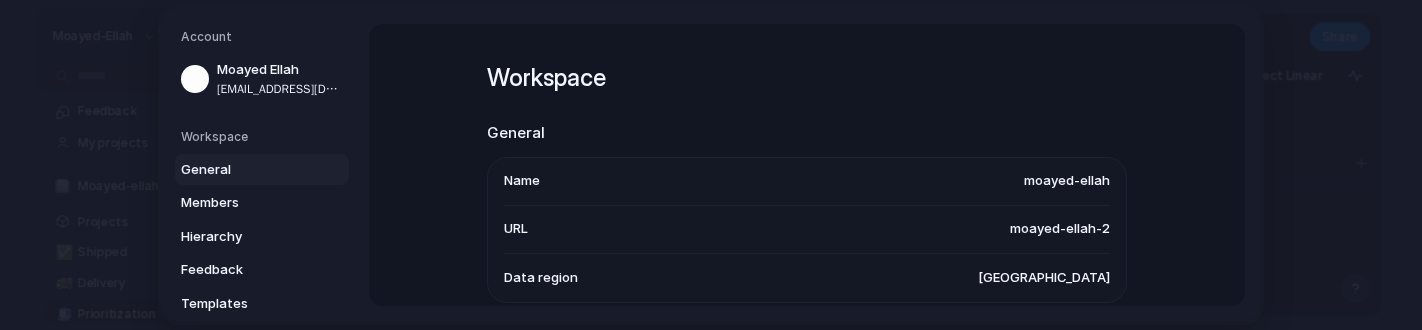 scroll, scrollTop: 405, scrollLeft: 0, axis: vertical 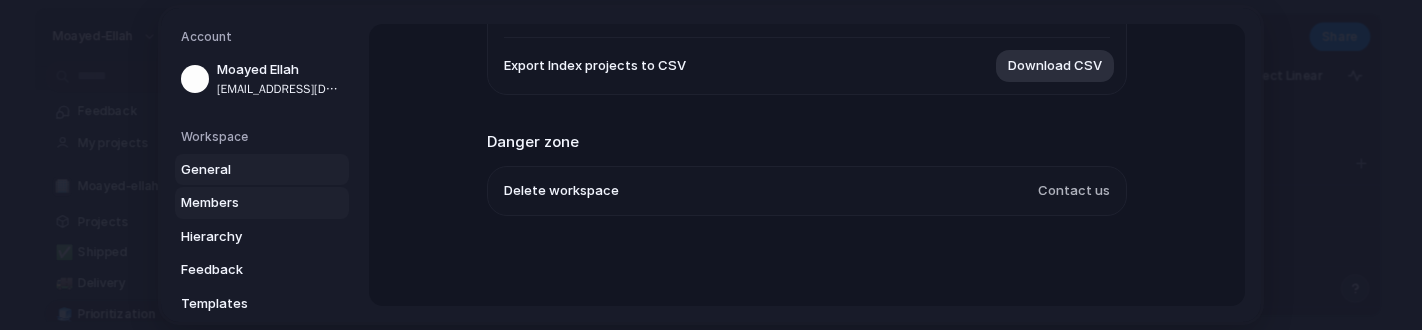 click on "Members" at bounding box center (262, 203) 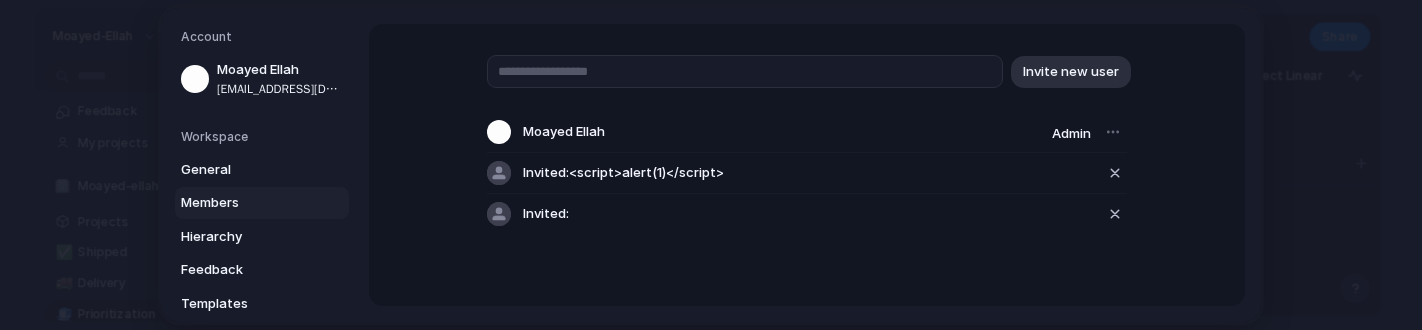 scroll, scrollTop: 67, scrollLeft: 0, axis: vertical 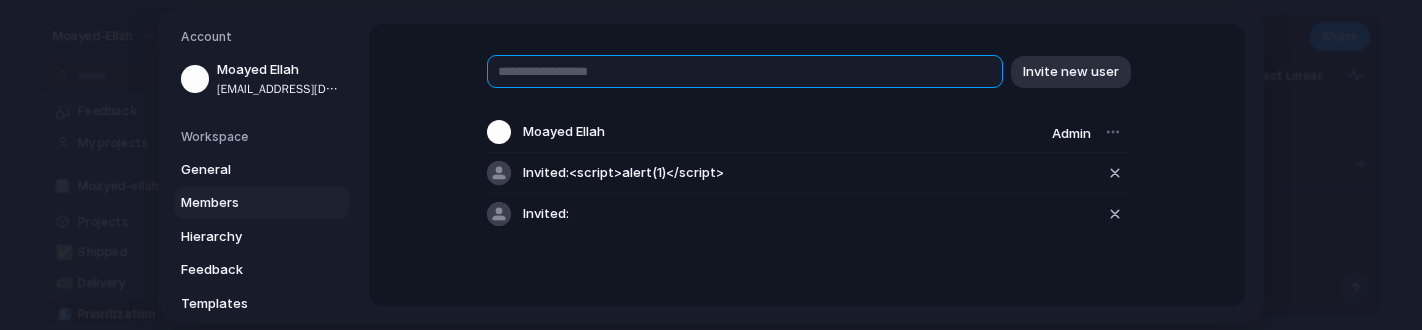 click at bounding box center (745, 71) 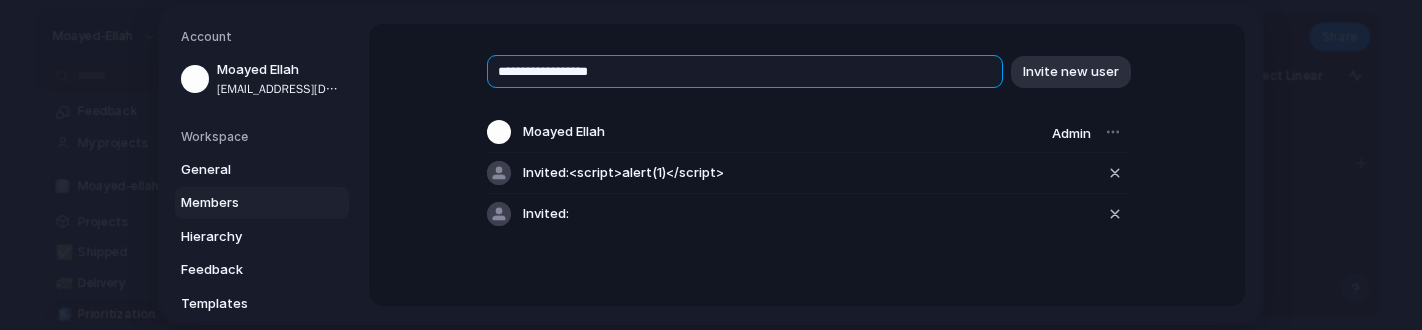 type on "**********" 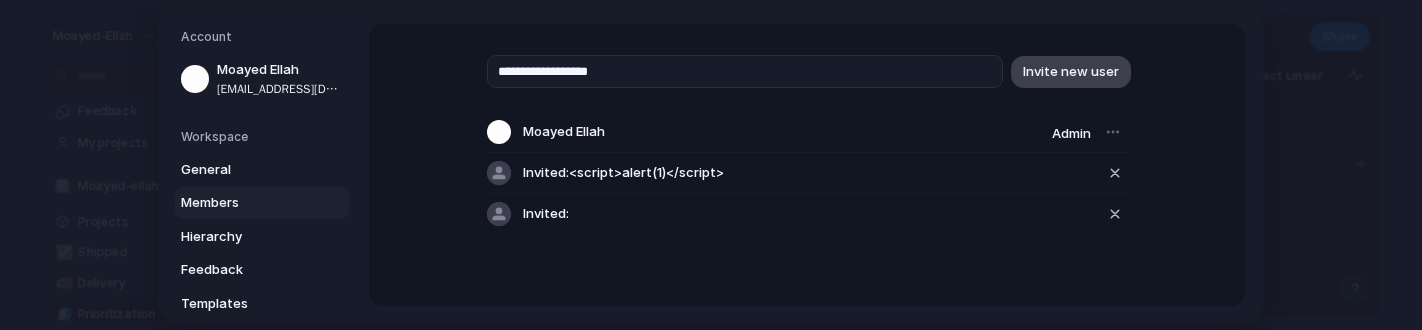 click on "Invite new user" at bounding box center (1071, 72) 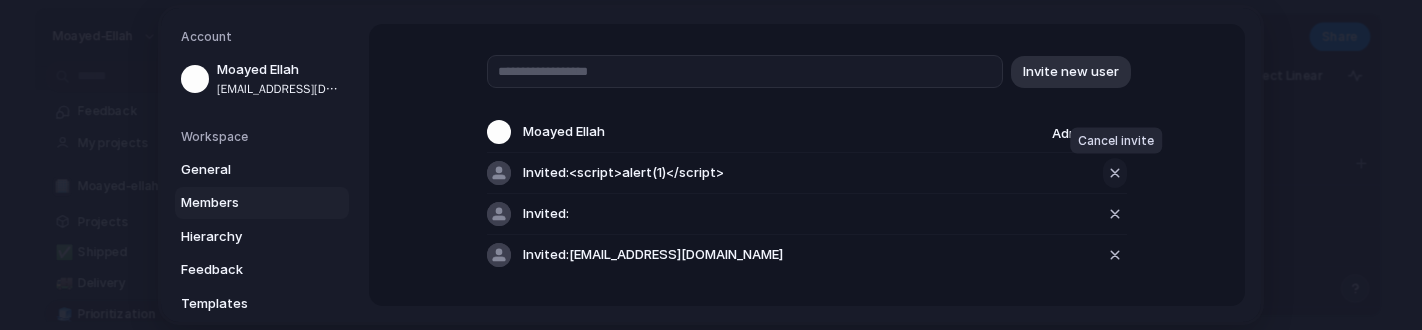 click at bounding box center [1115, 173] 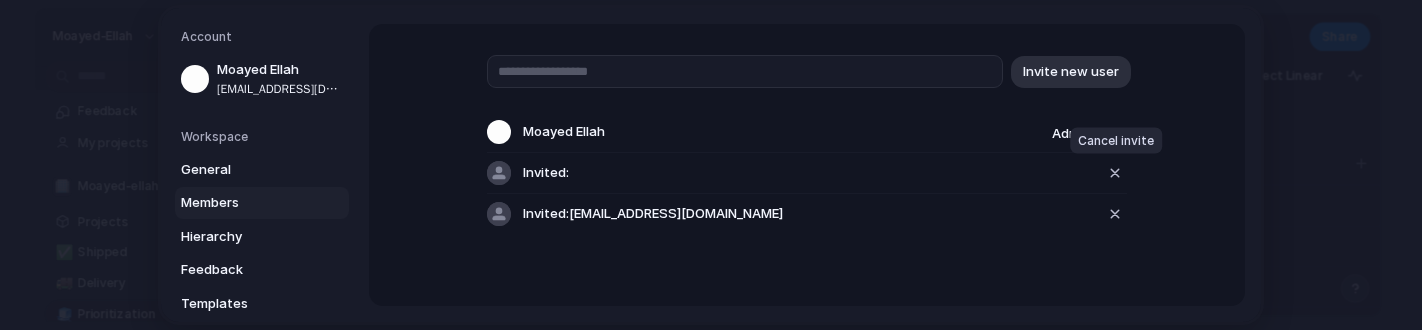 click at bounding box center [1115, 173] 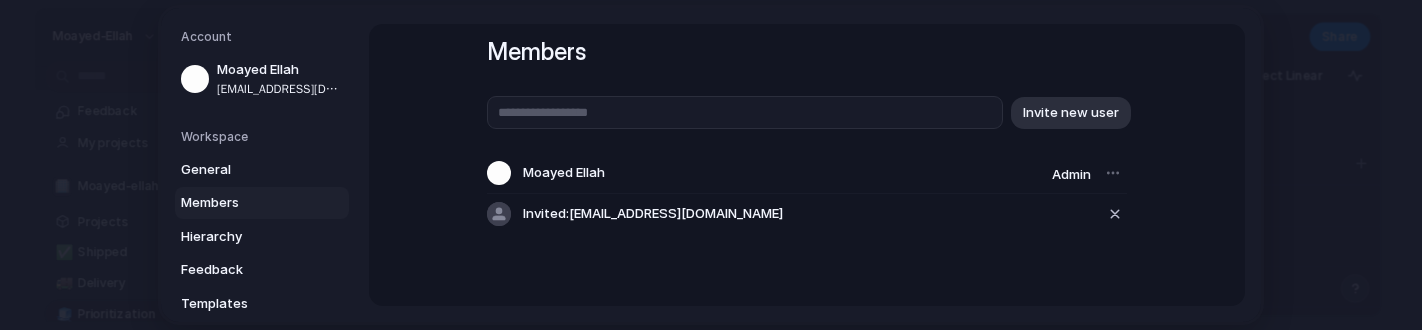 click on "Members" at bounding box center [262, 203] 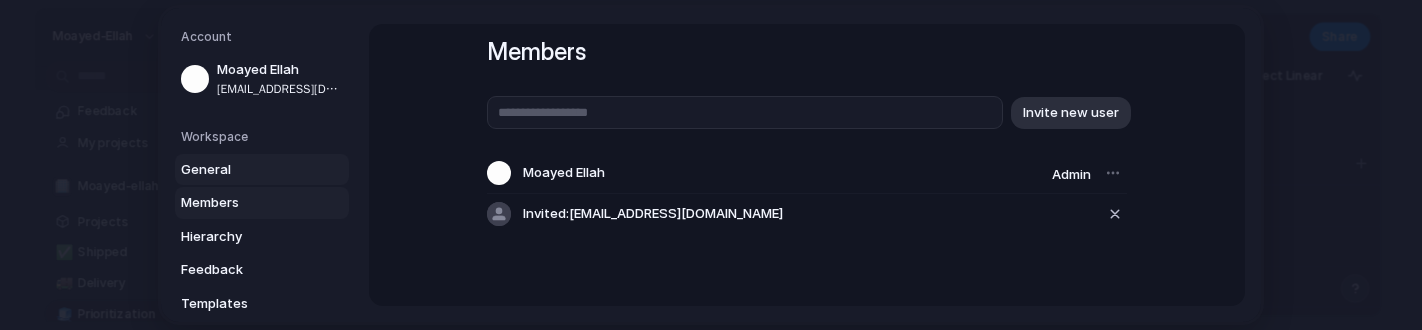 click on "General" at bounding box center [262, 170] 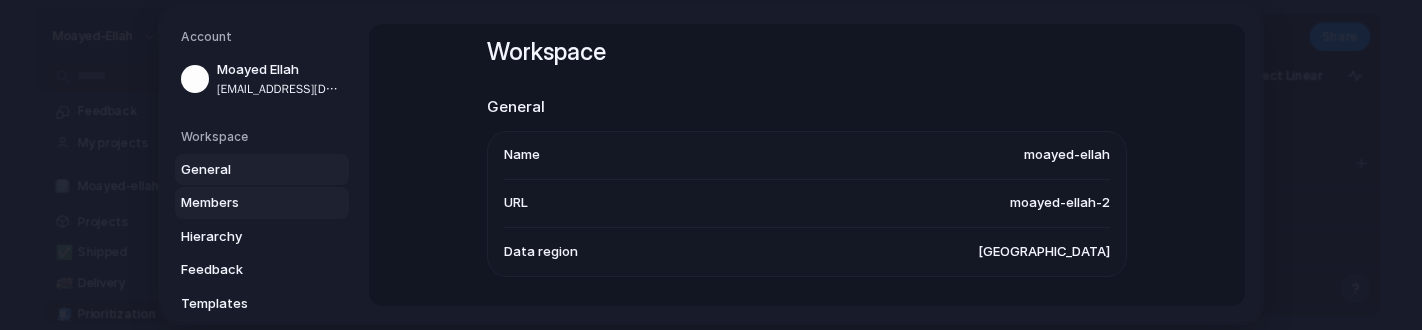 click on "Members" at bounding box center [245, 203] 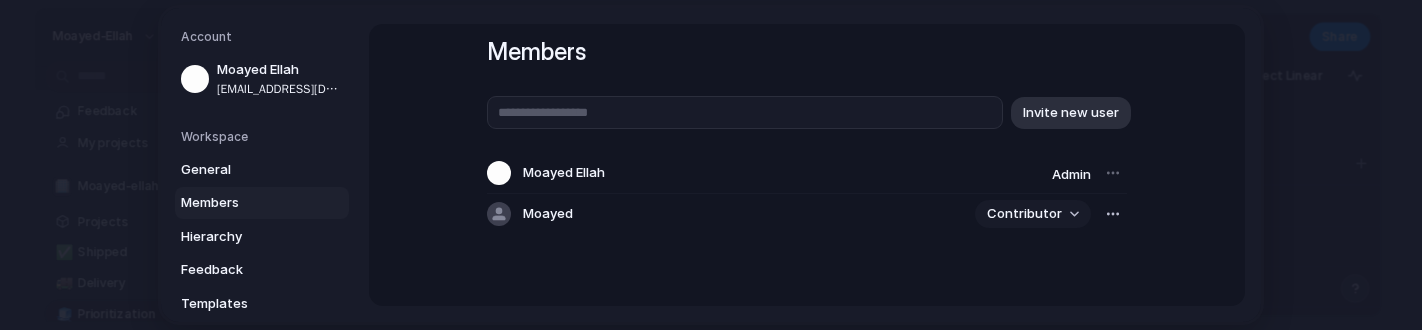 click on "Contributor" at bounding box center [1024, 215] 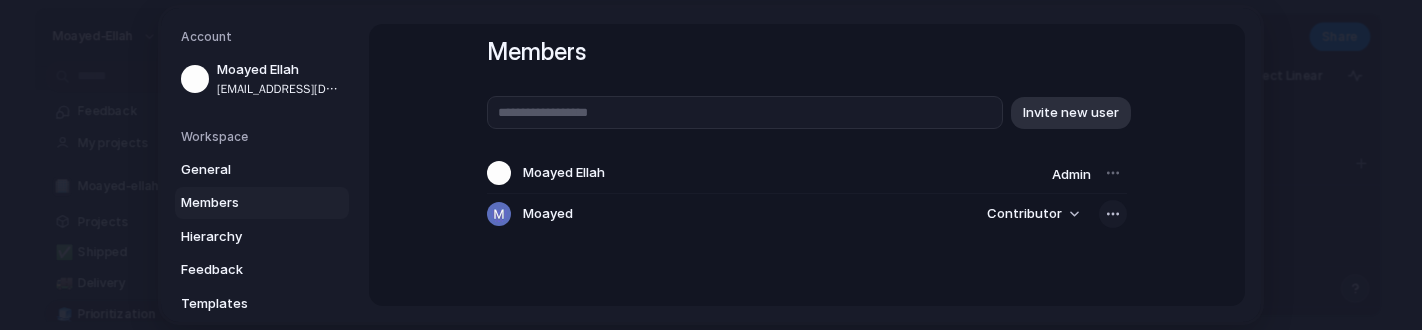 click at bounding box center (1113, 214) 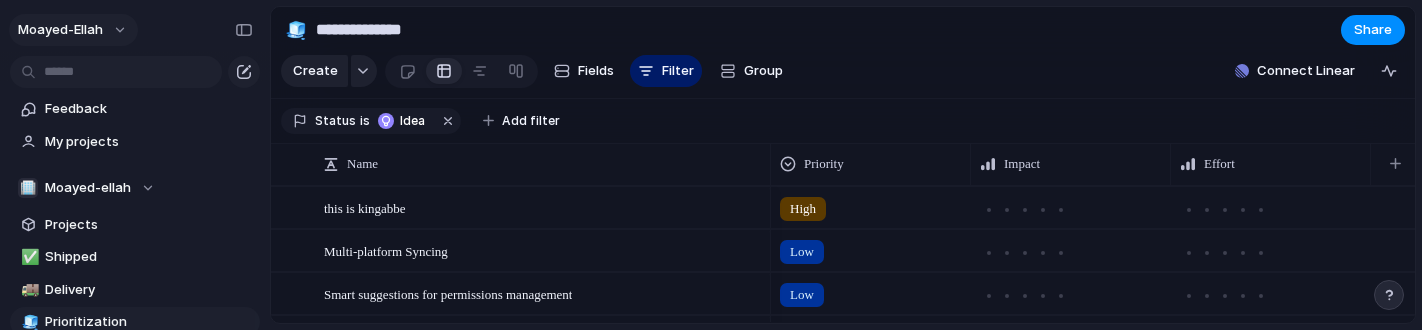 click on "moayed-ellah" at bounding box center (73, 30) 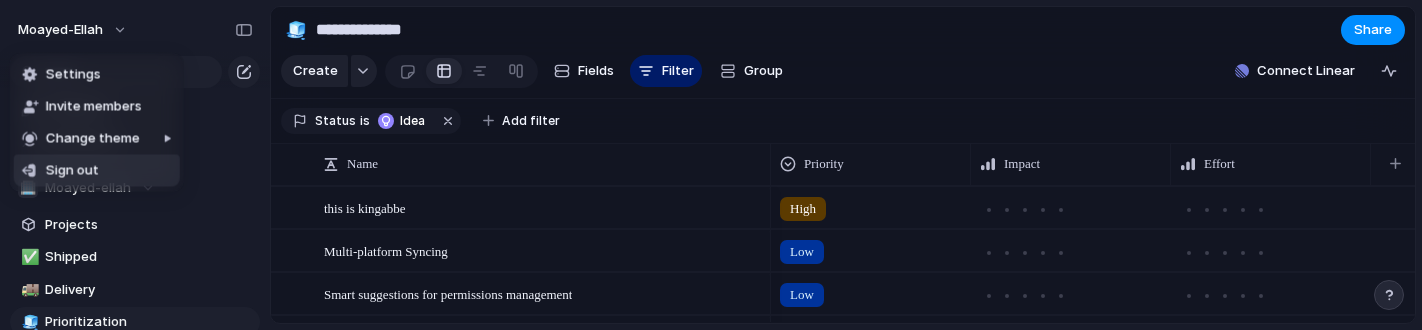 click on "Sign out" at bounding box center (72, 171) 